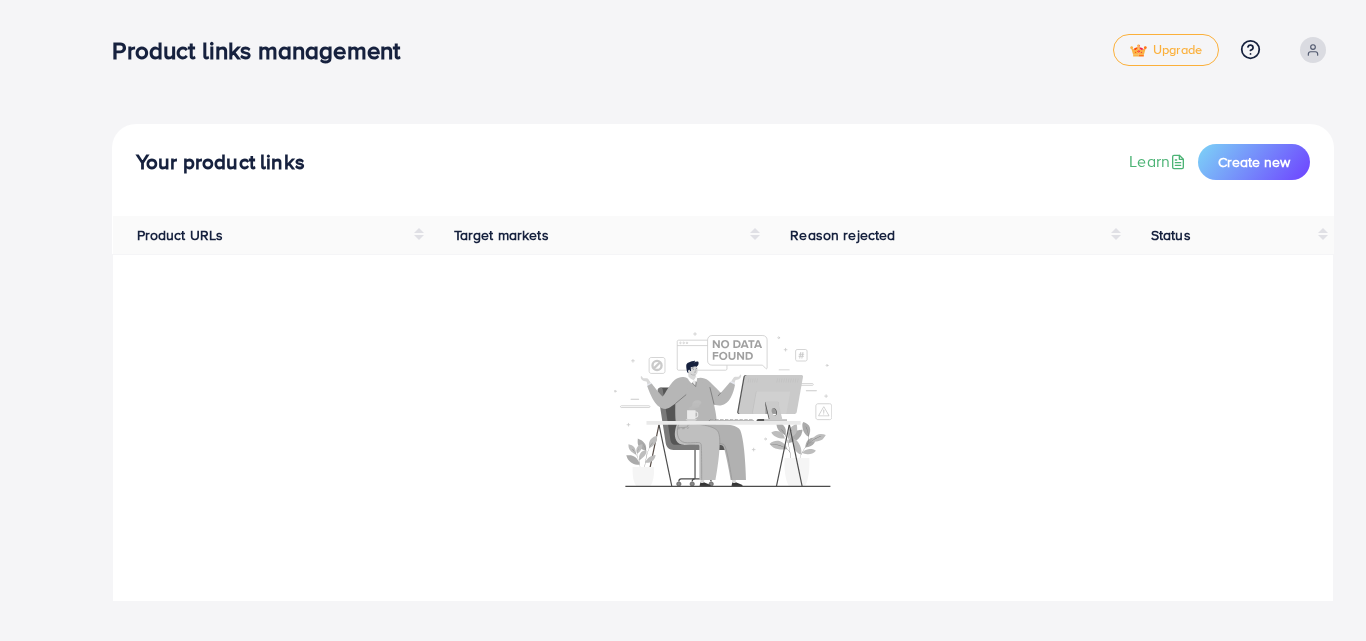 scroll, scrollTop: 0, scrollLeft: 0, axis: both 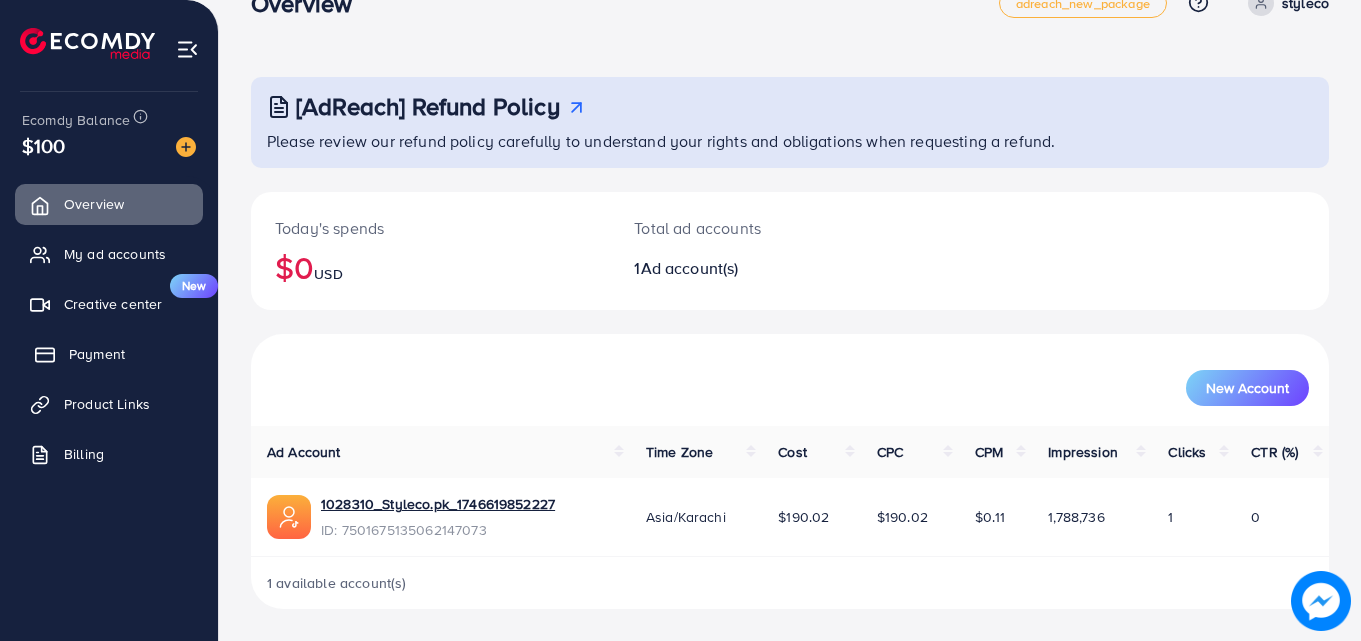 click on "Payment" at bounding box center (97, 354) 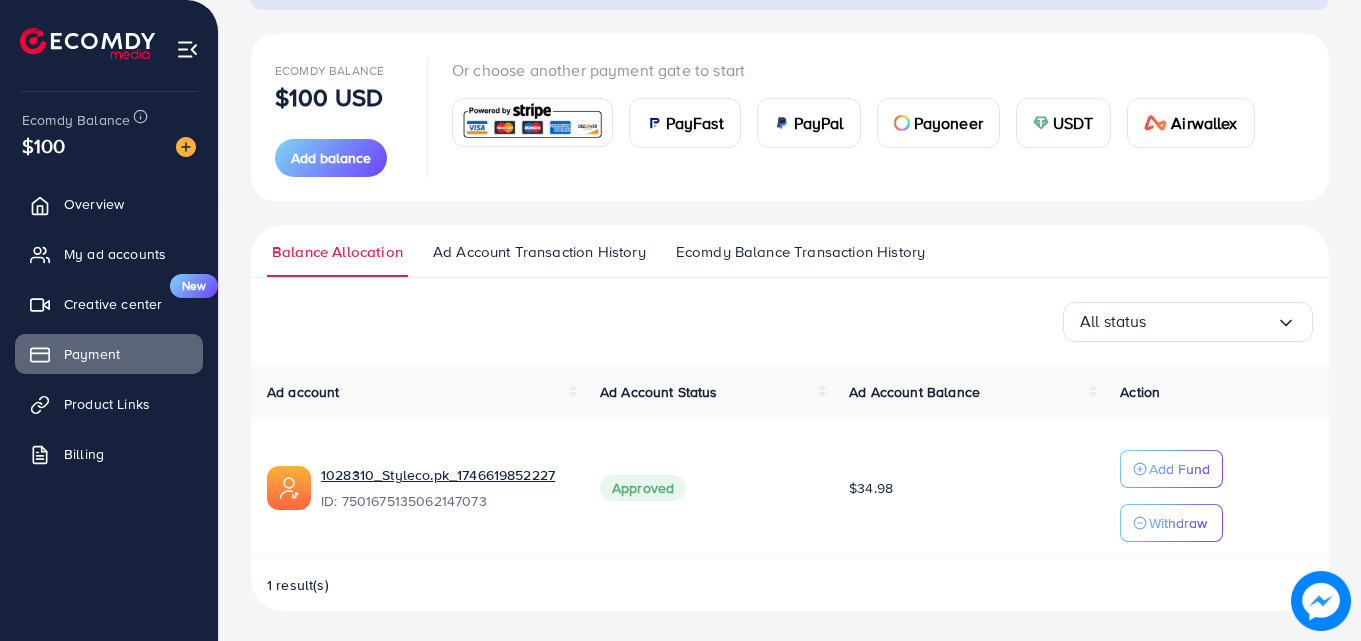 scroll, scrollTop: 207, scrollLeft: 0, axis: vertical 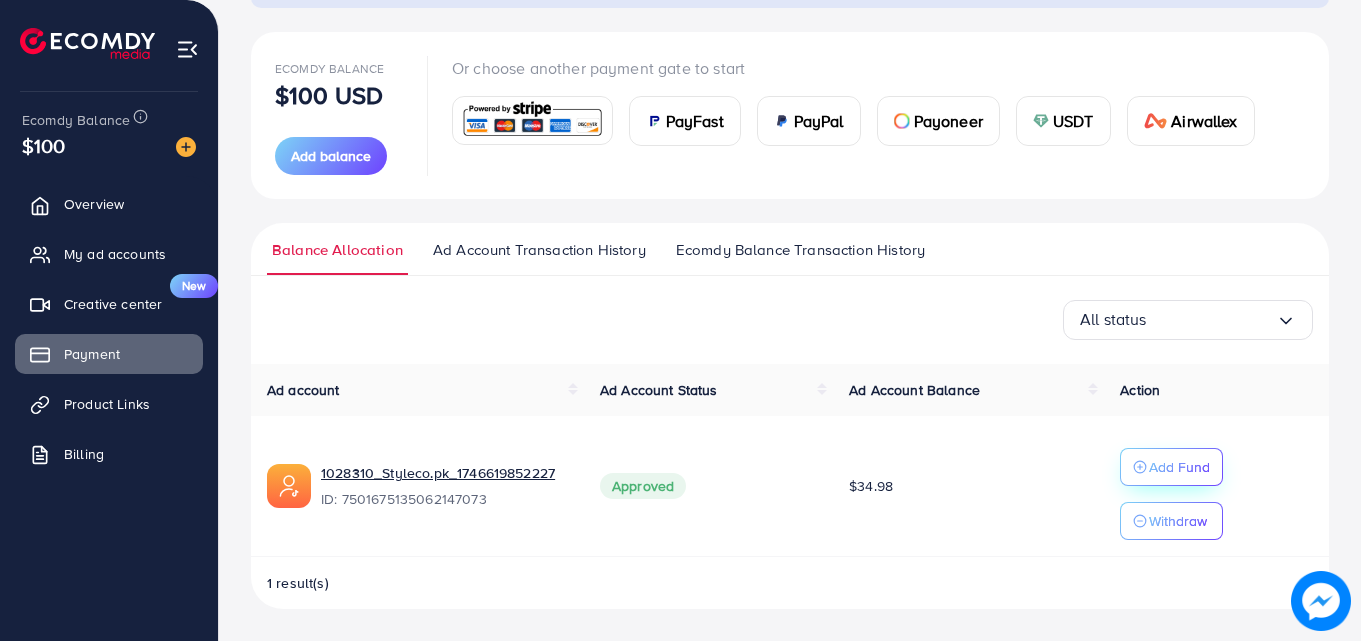 click on "Add Fund" at bounding box center [1179, 467] 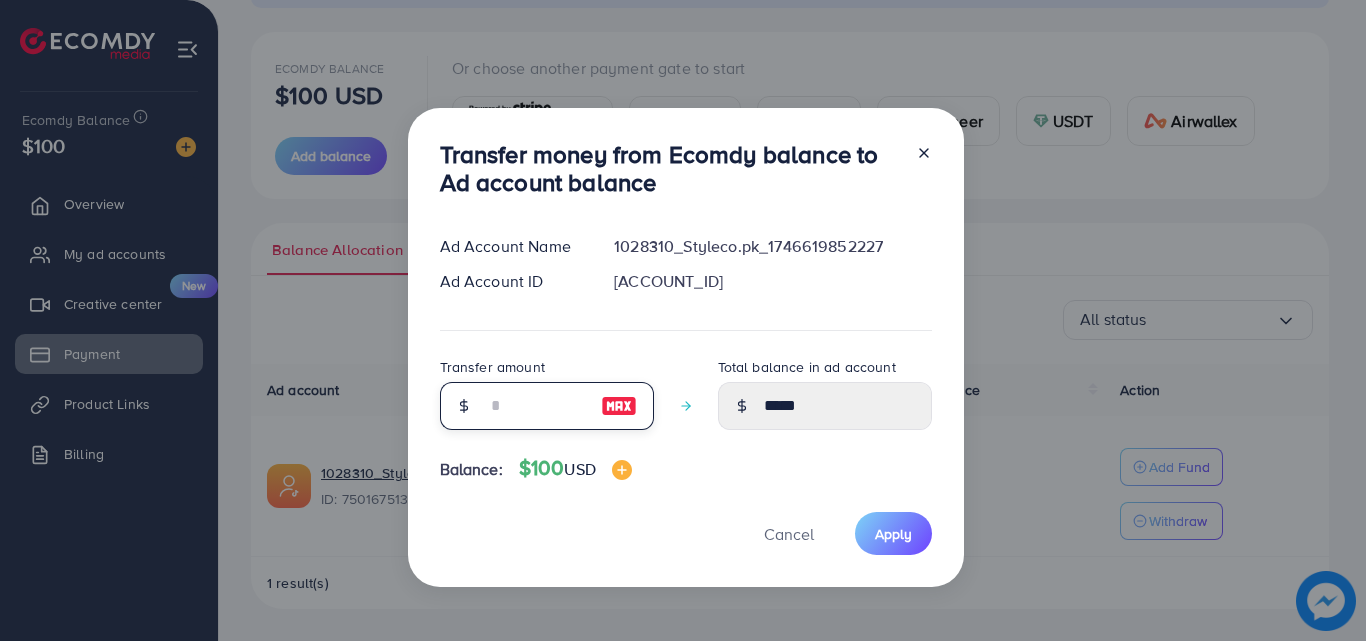 click at bounding box center (536, 406) 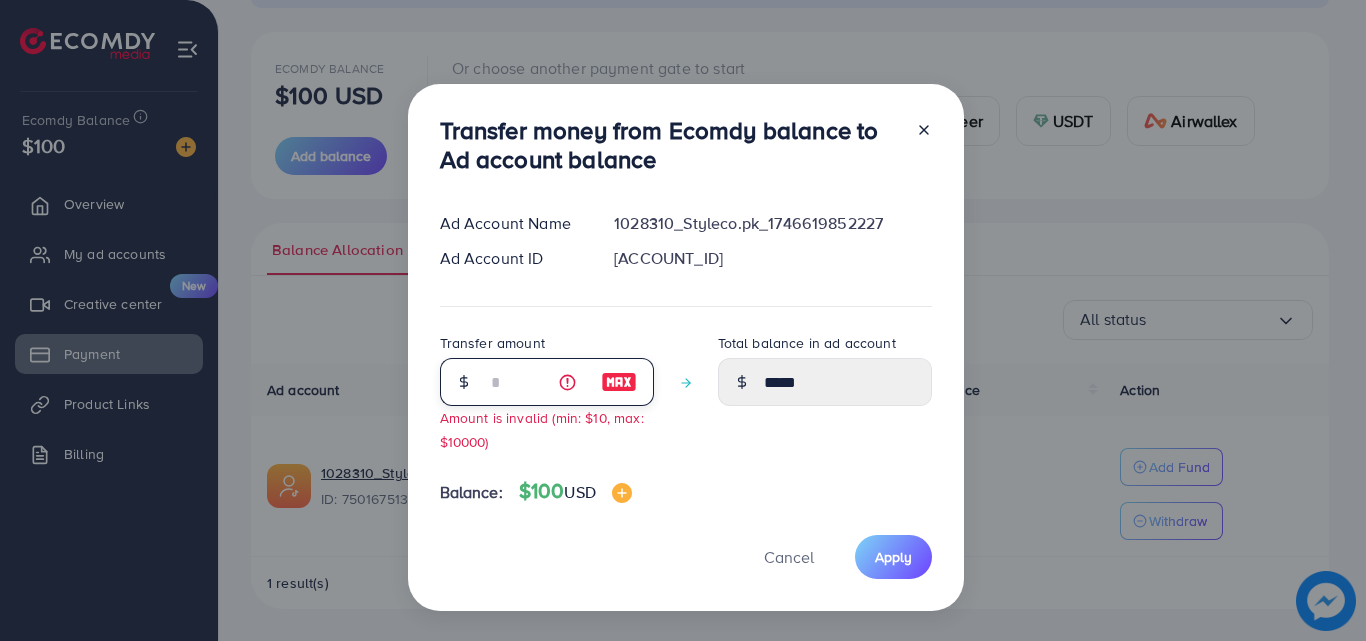 type on "*****" 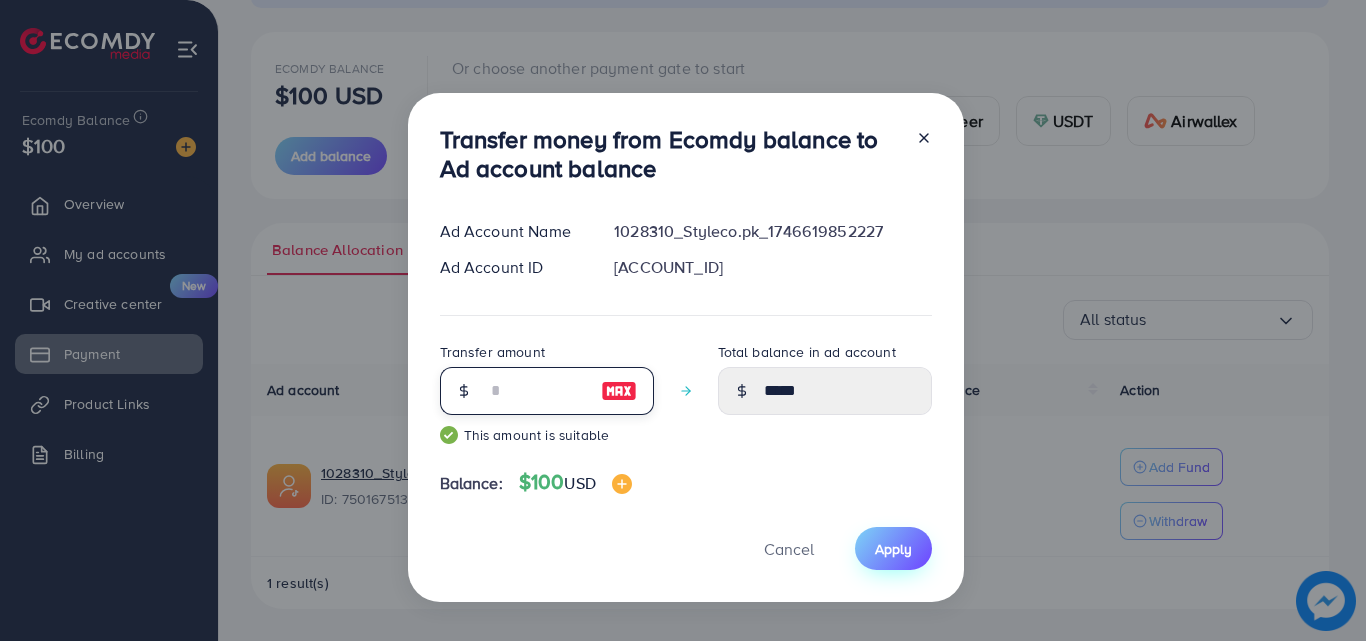 type on "**" 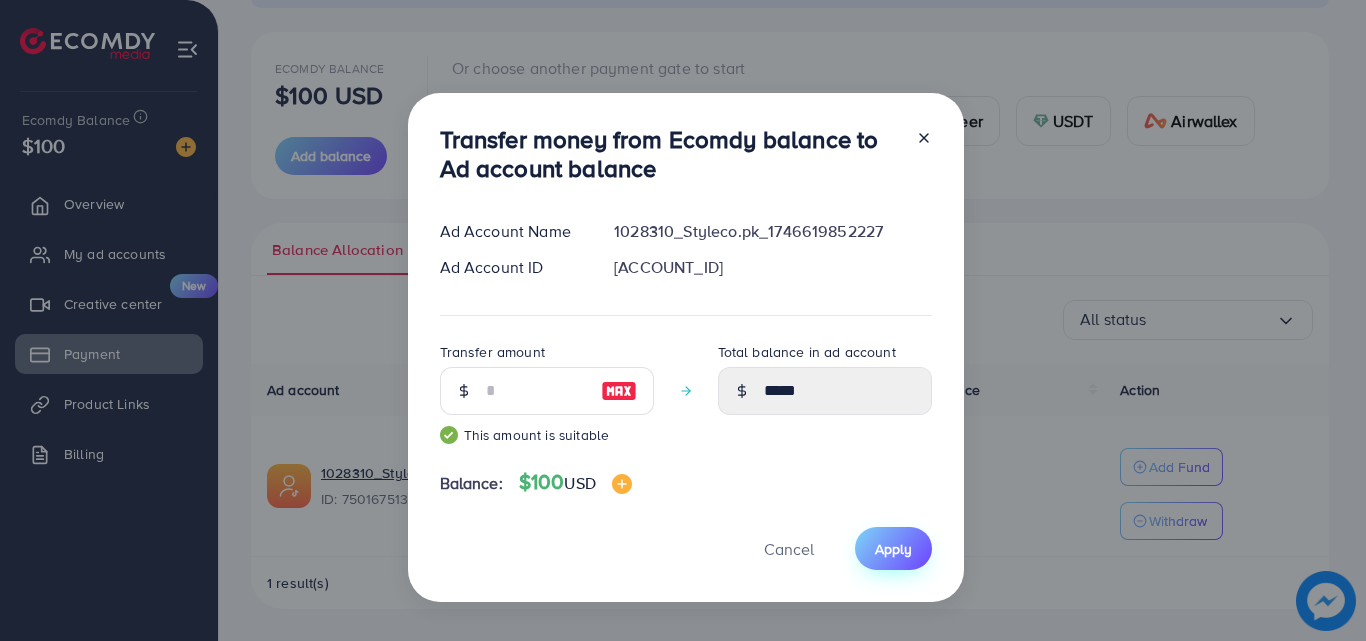 click on "Apply" at bounding box center (893, 548) 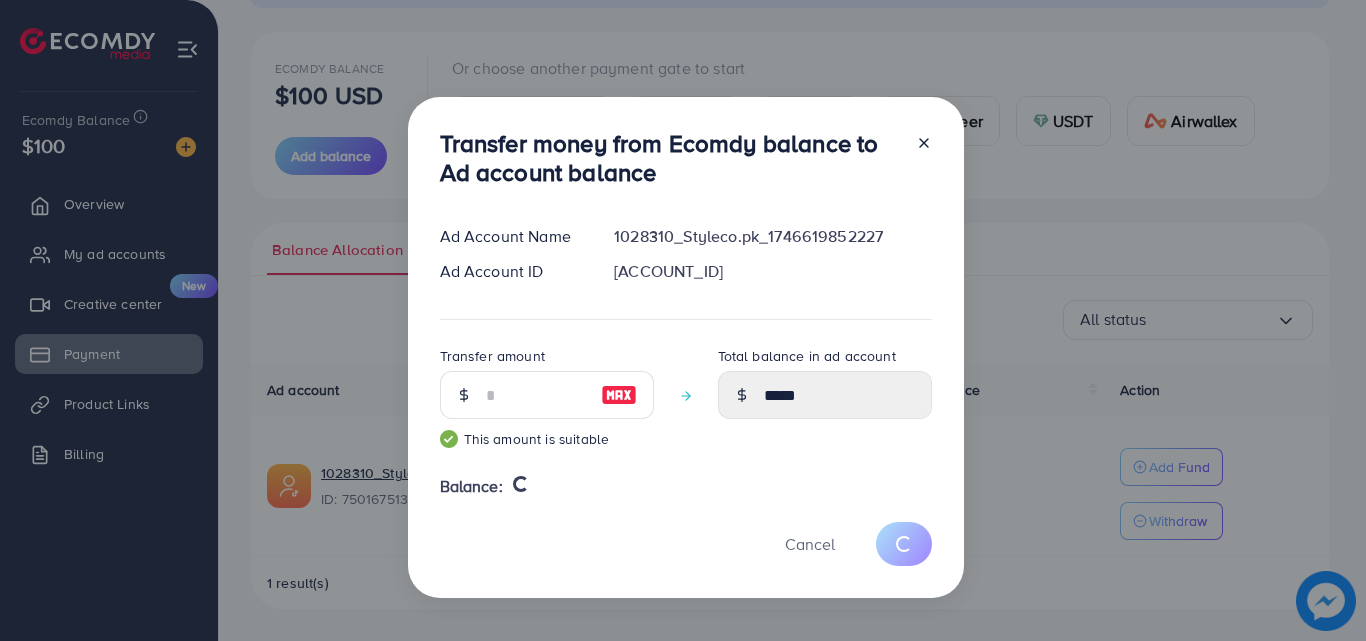 type 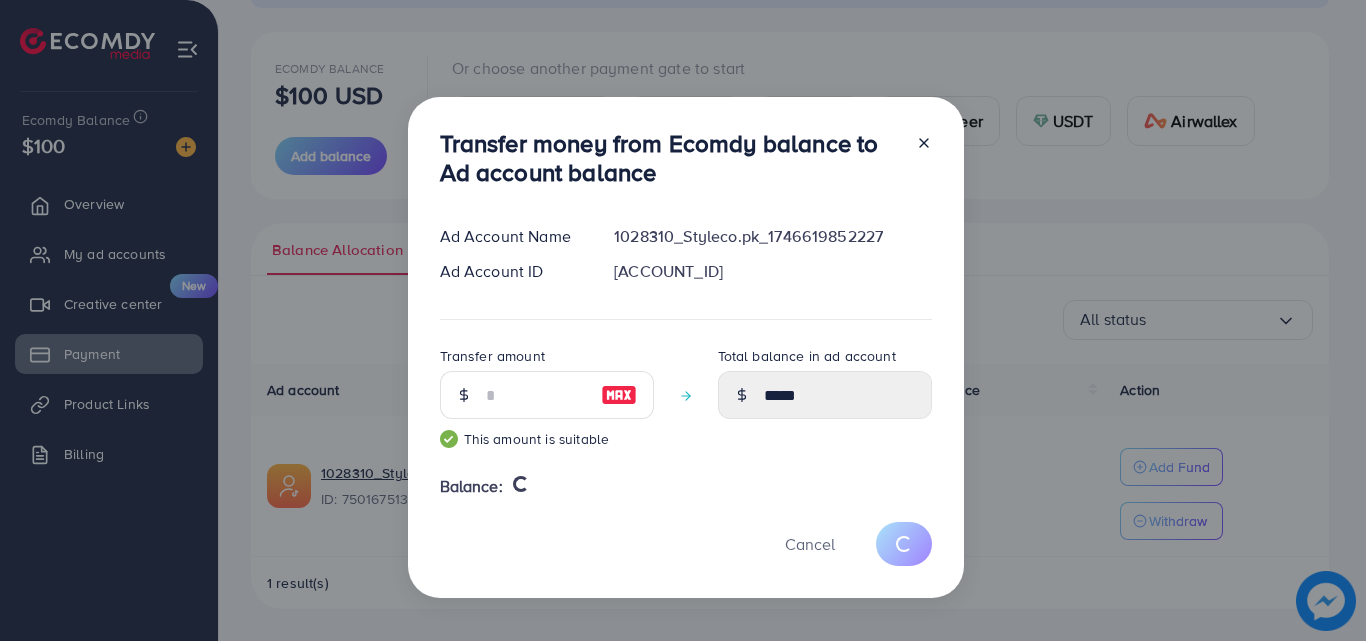 type on "*****" 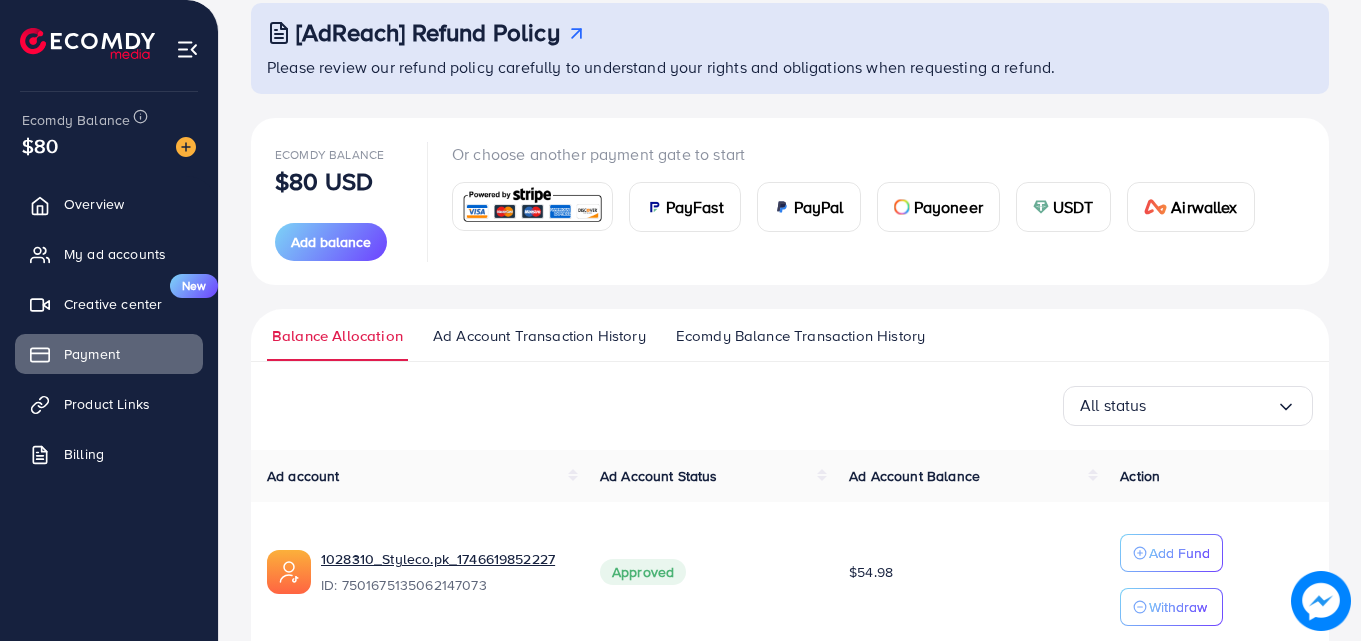 scroll, scrollTop: 207, scrollLeft: 0, axis: vertical 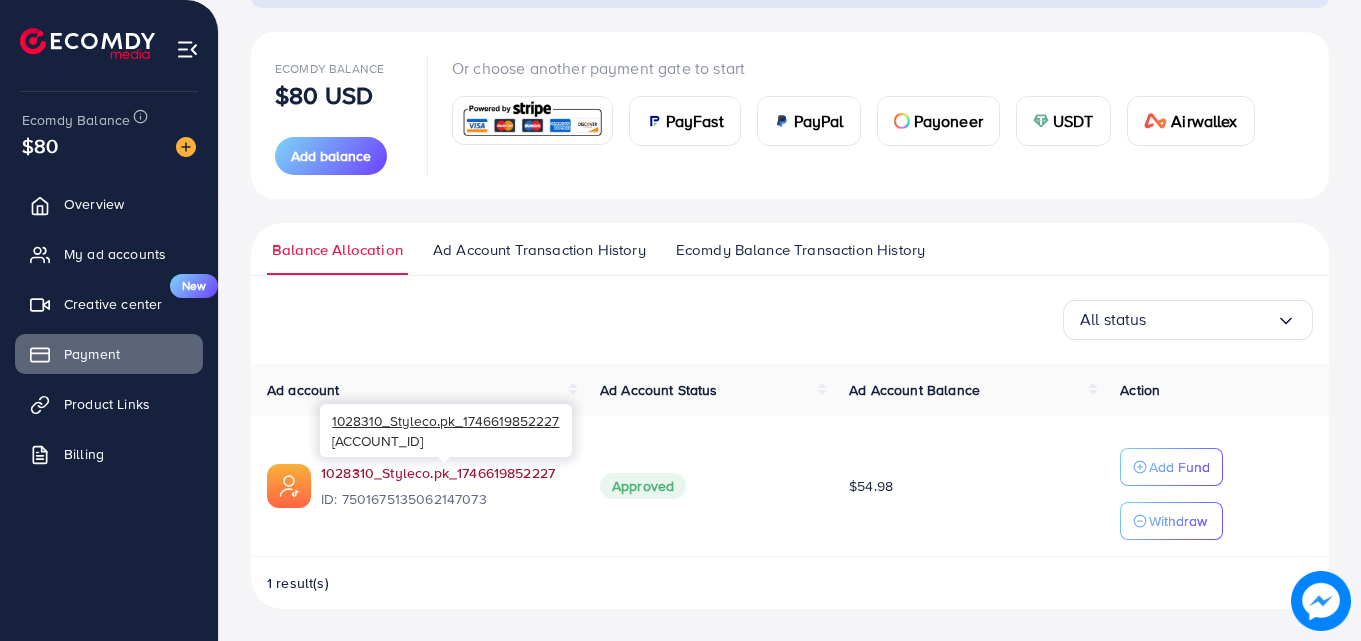 click on "1028310_Styleco.pk_1746619852227" at bounding box center (444, 473) 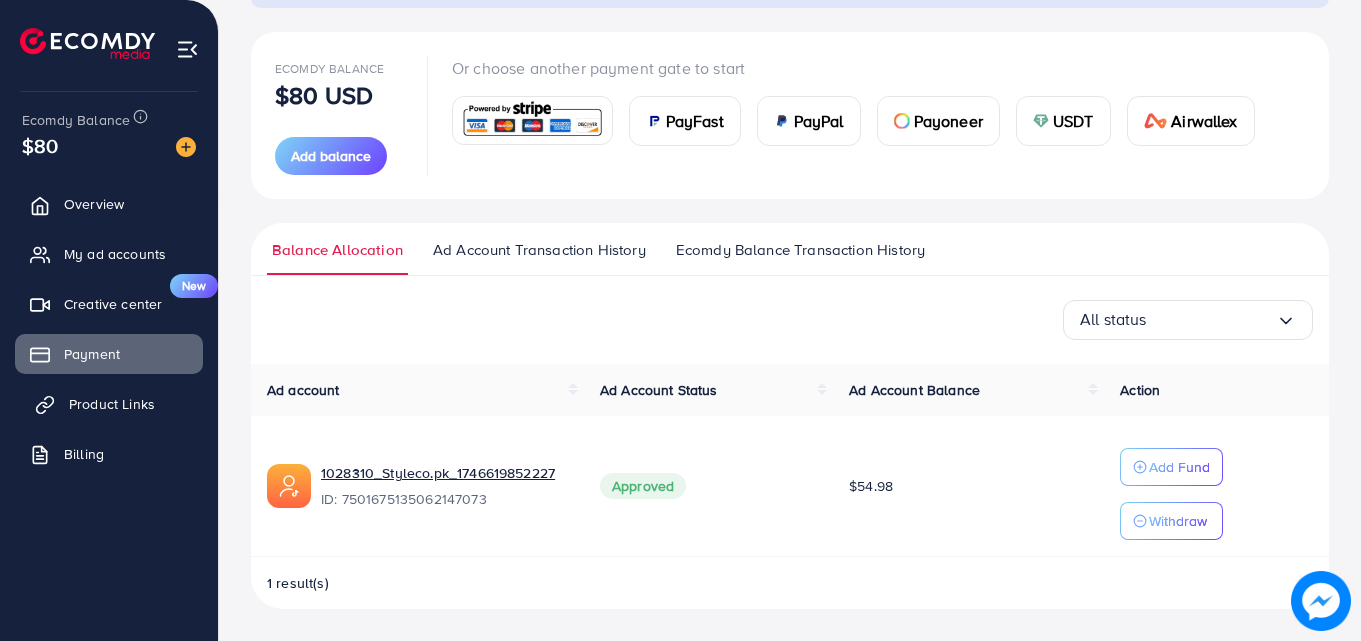 click on "Product Links" at bounding box center [112, 404] 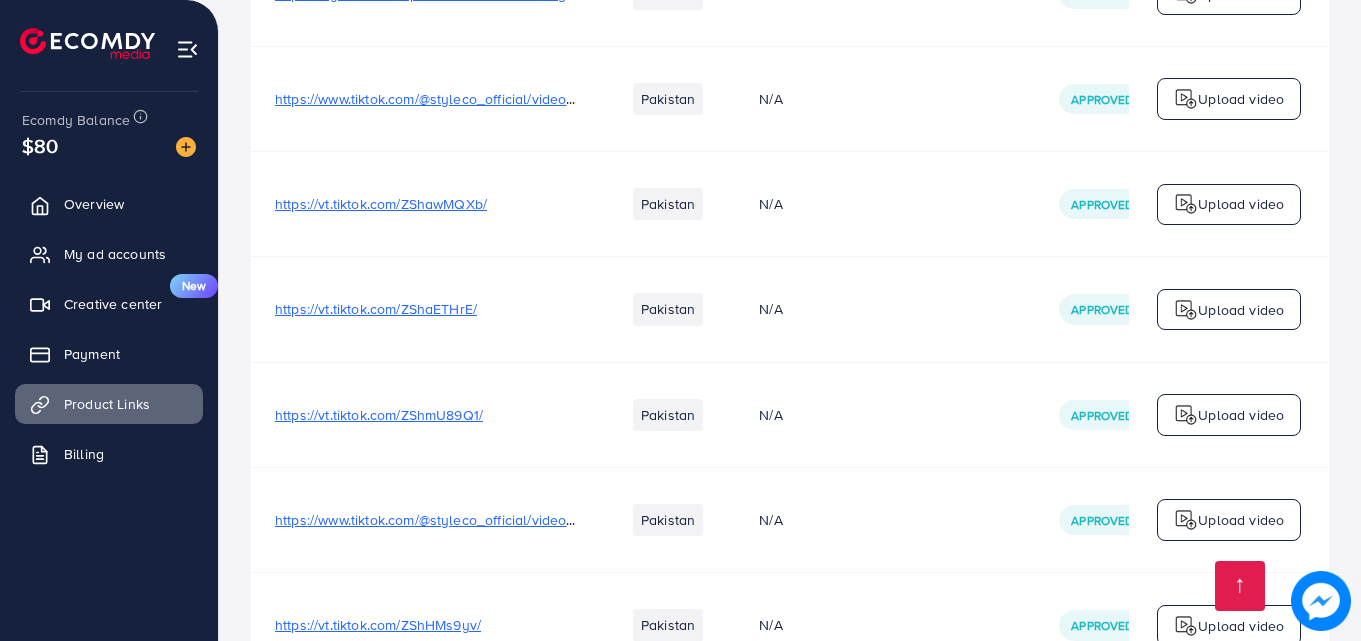scroll, scrollTop: 0, scrollLeft: 0, axis: both 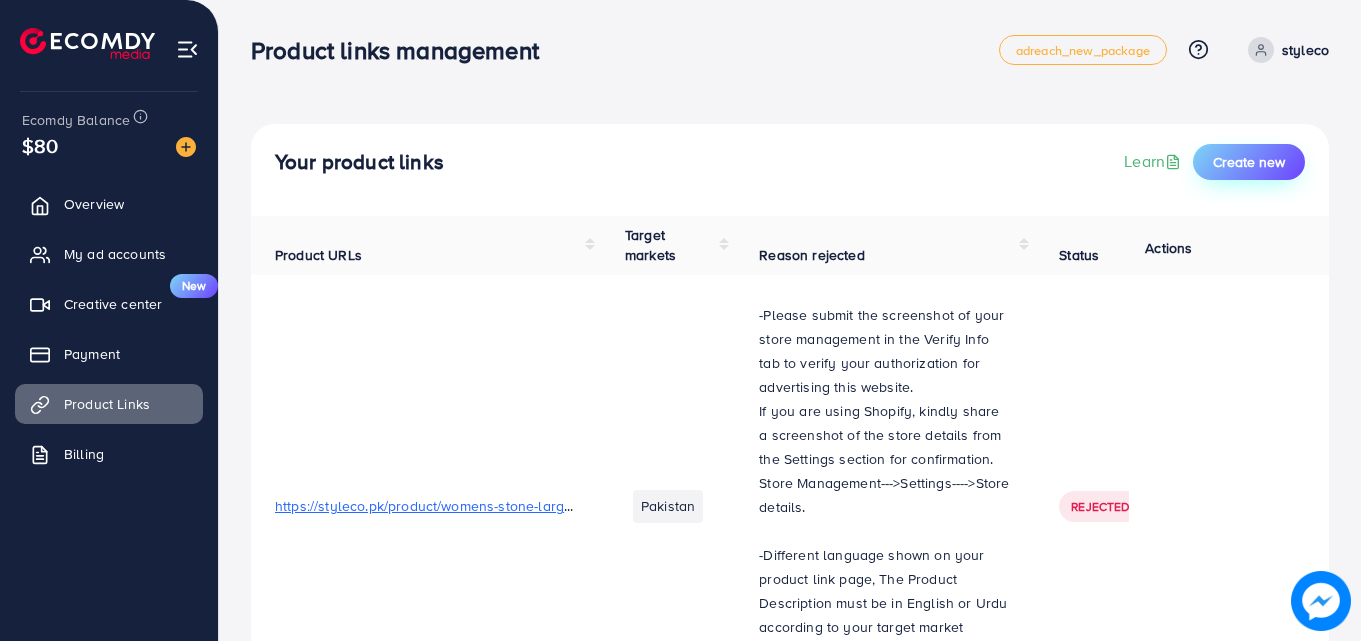 click on "Create new" at bounding box center (1249, 162) 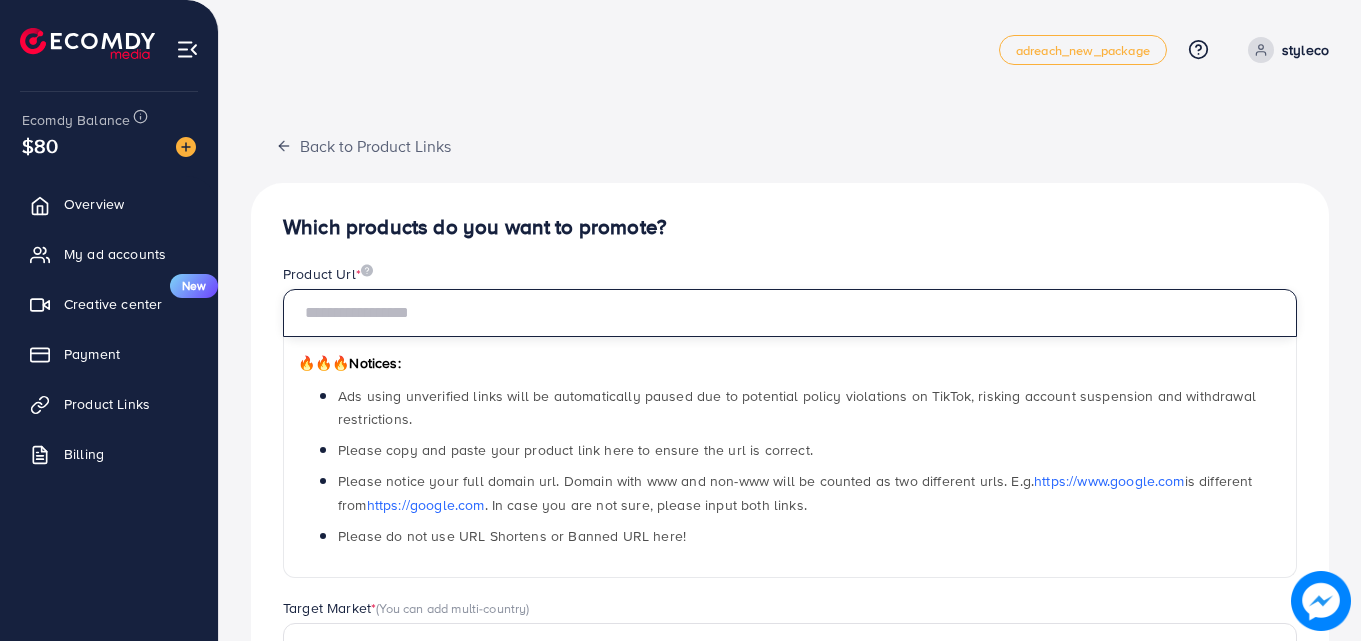 click at bounding box center (790, 313) 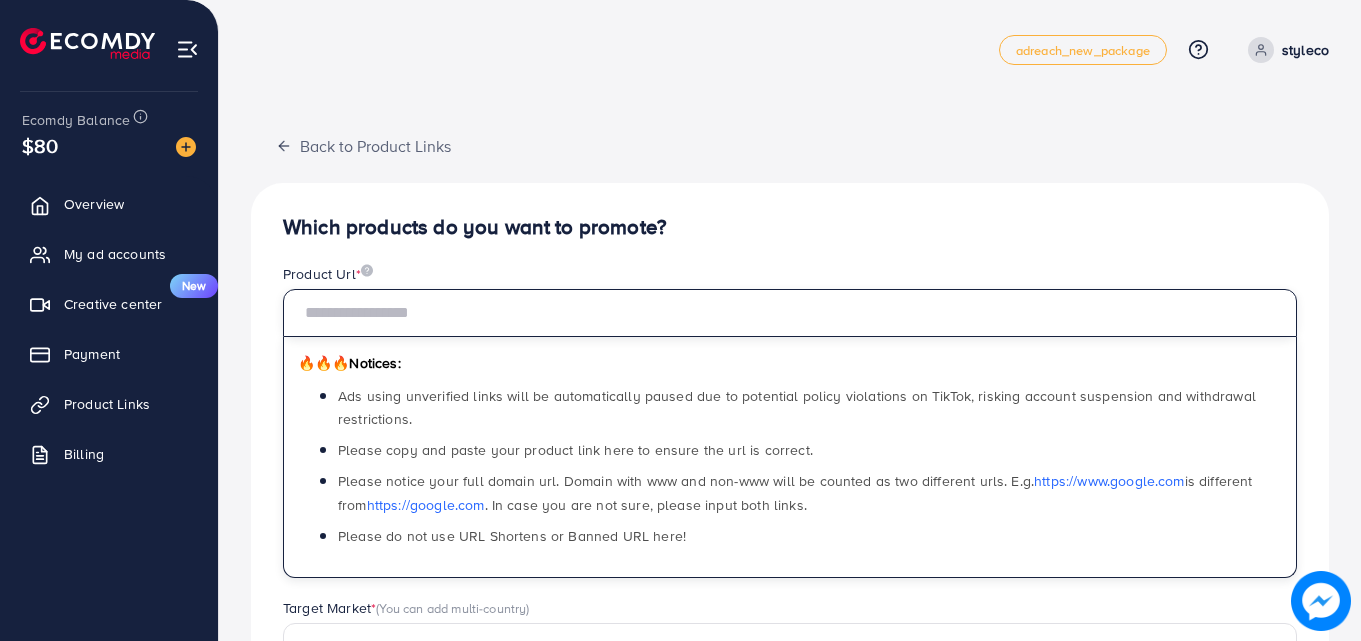 paste on "**********" 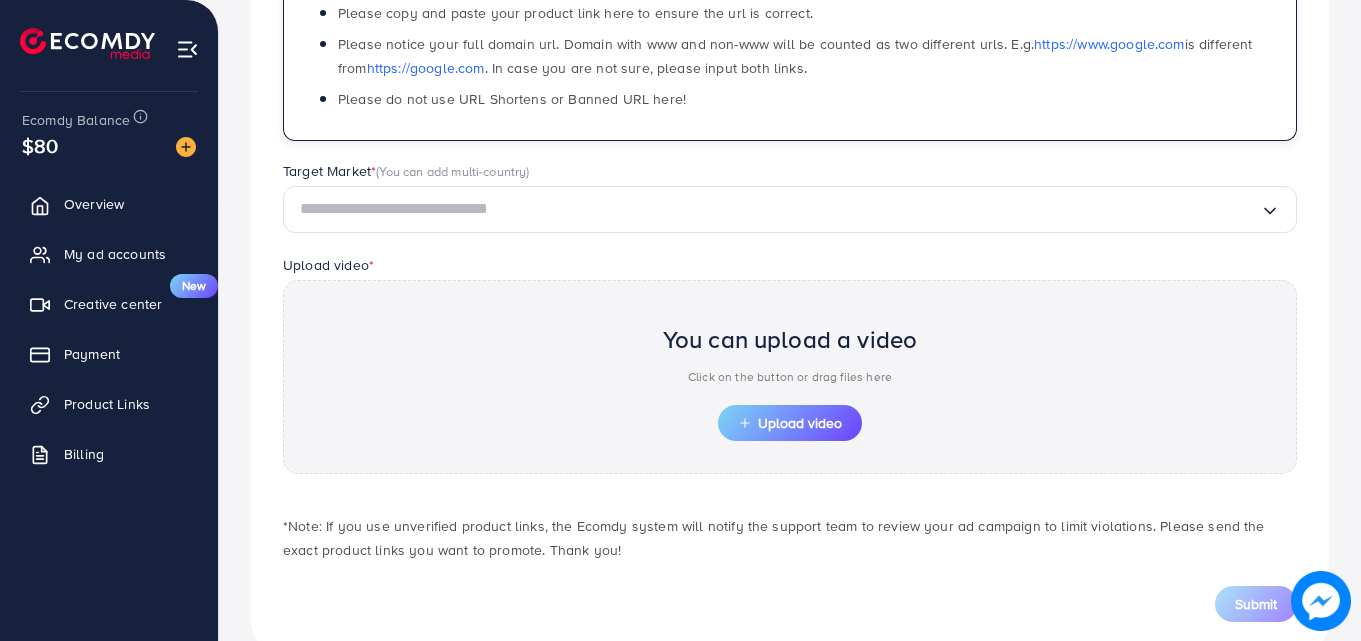 scroll, scrollTop: 482, scrollLeft: 0, axis: vertical 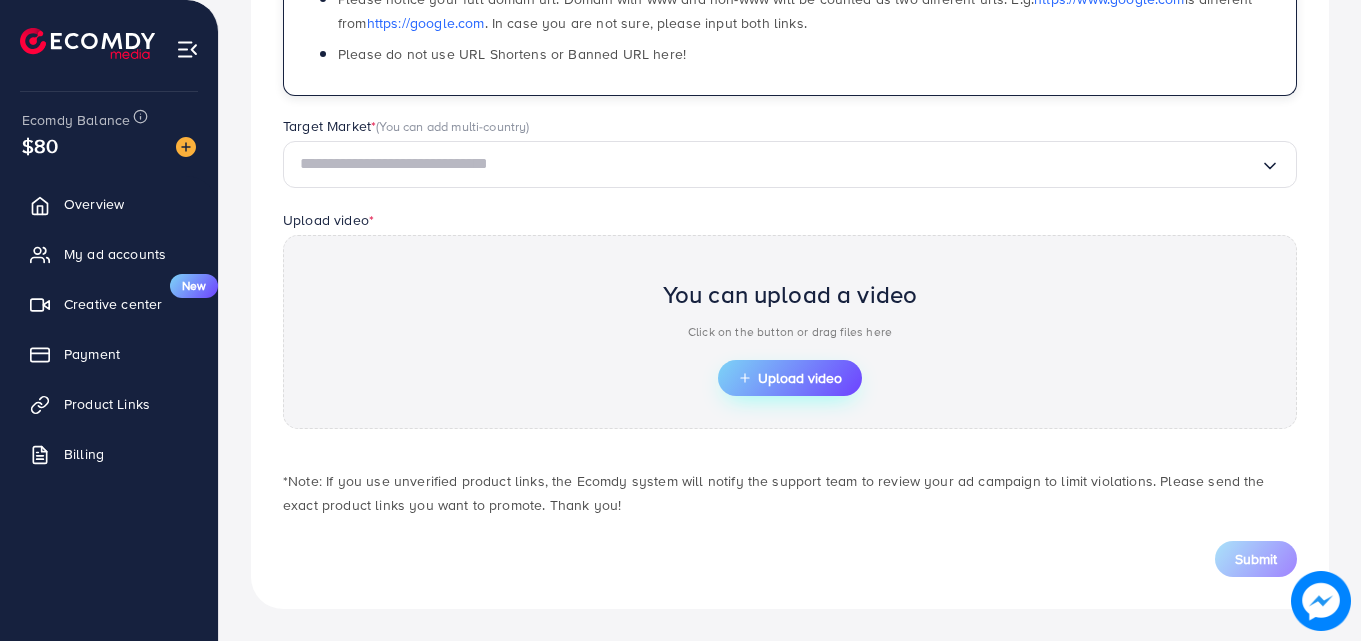 type on "**********" 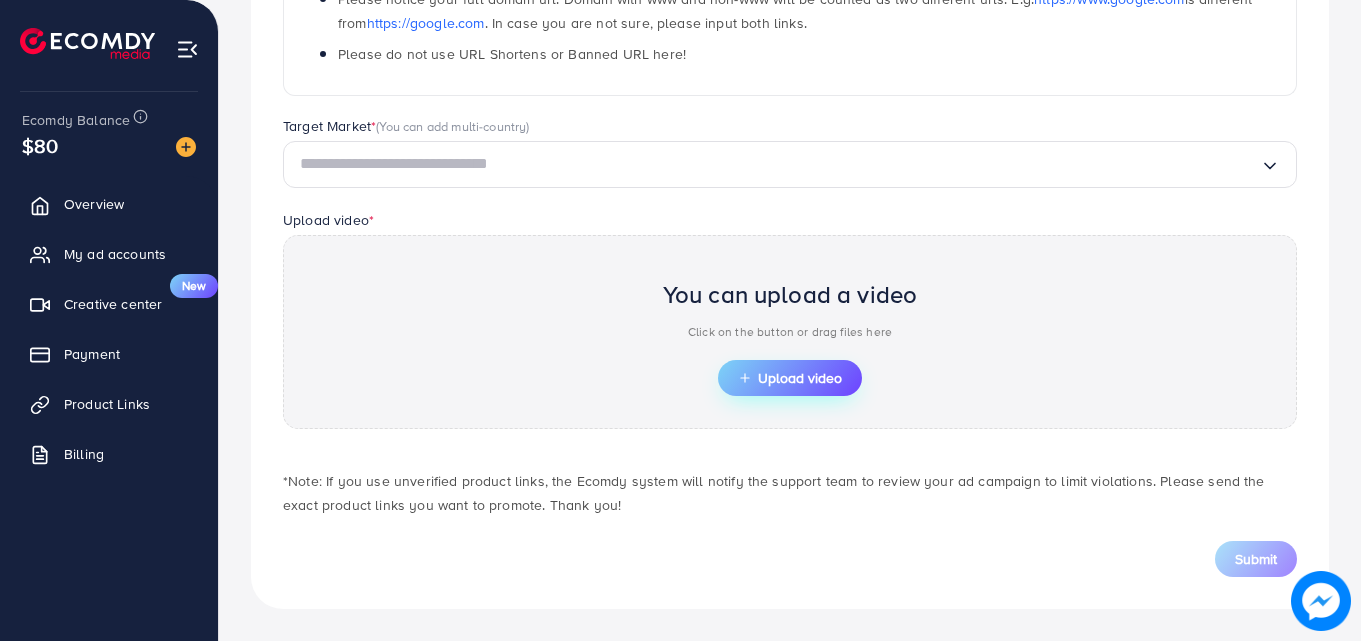 click on "Upload video" at bounding box center (790, 378) 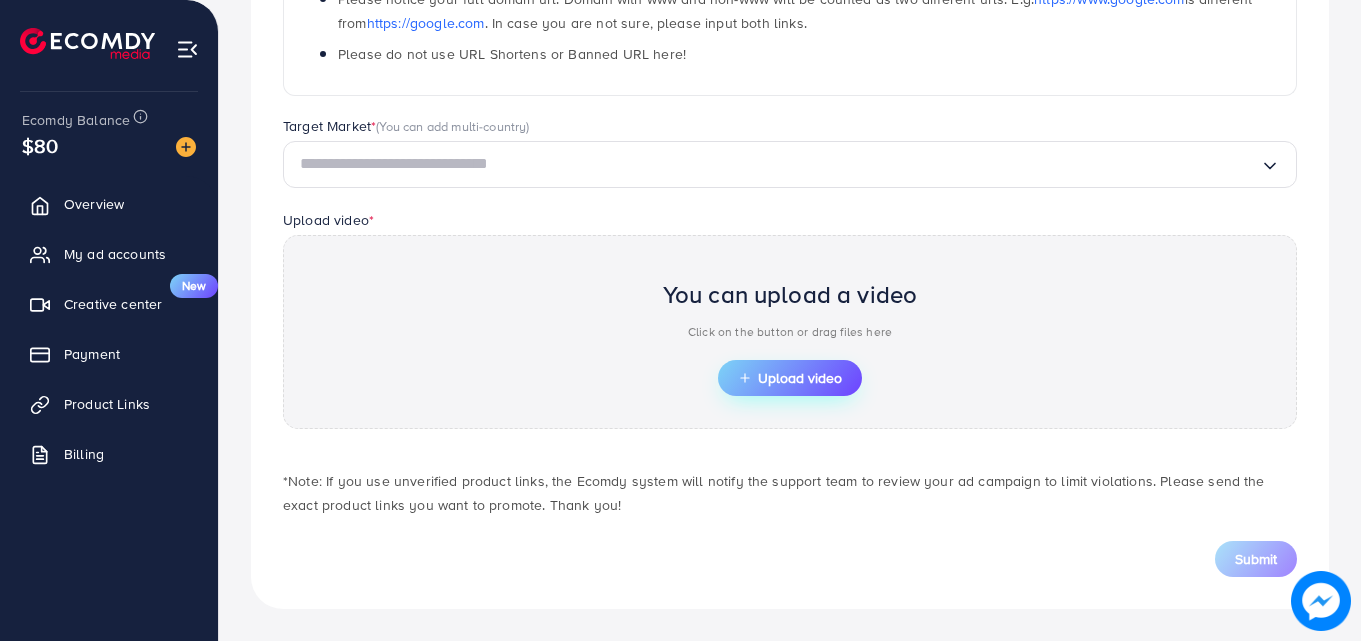 click on "Upload video" at bounding box center [790, 378] 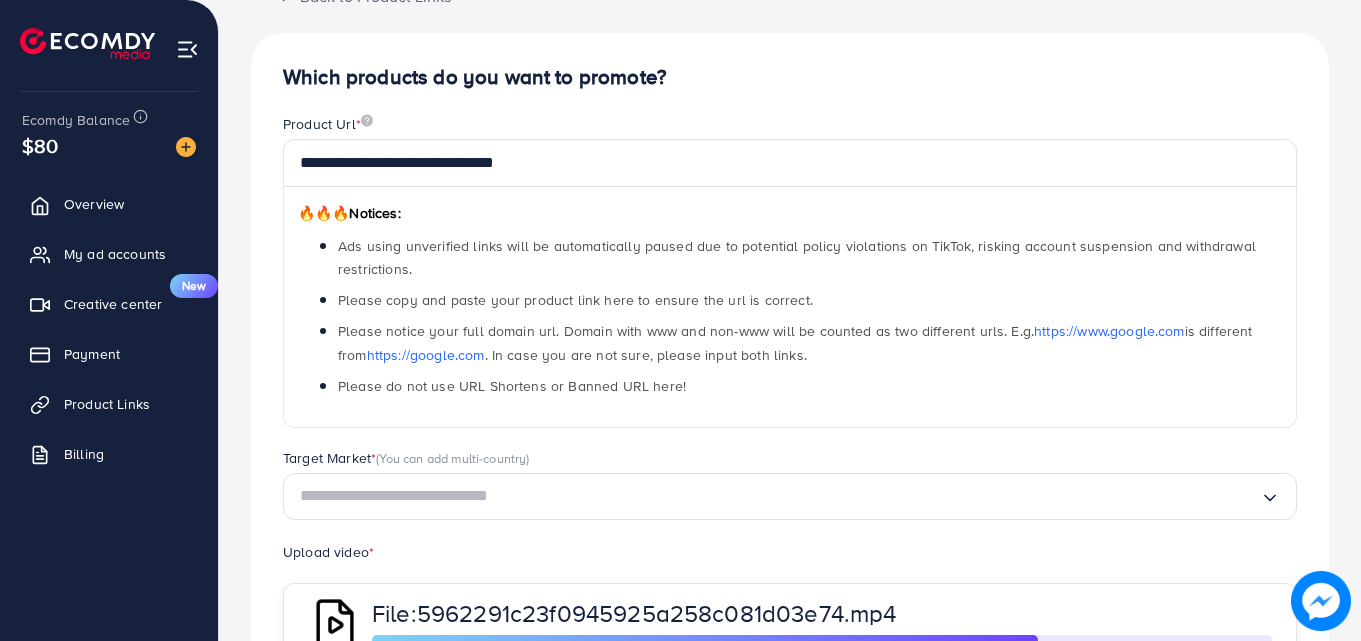 scroll, scrollTop: 387, scrollLeft: 0, axis: vertical 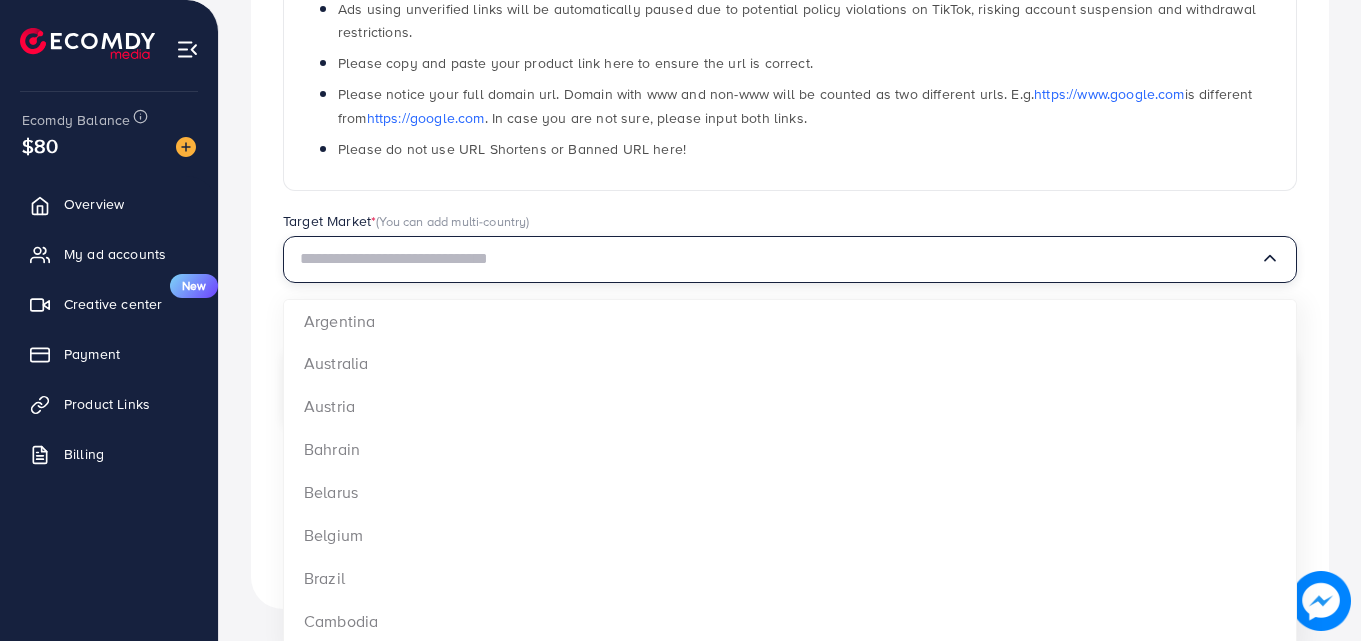 click on "Loading..." at bounding box center (790, 259) 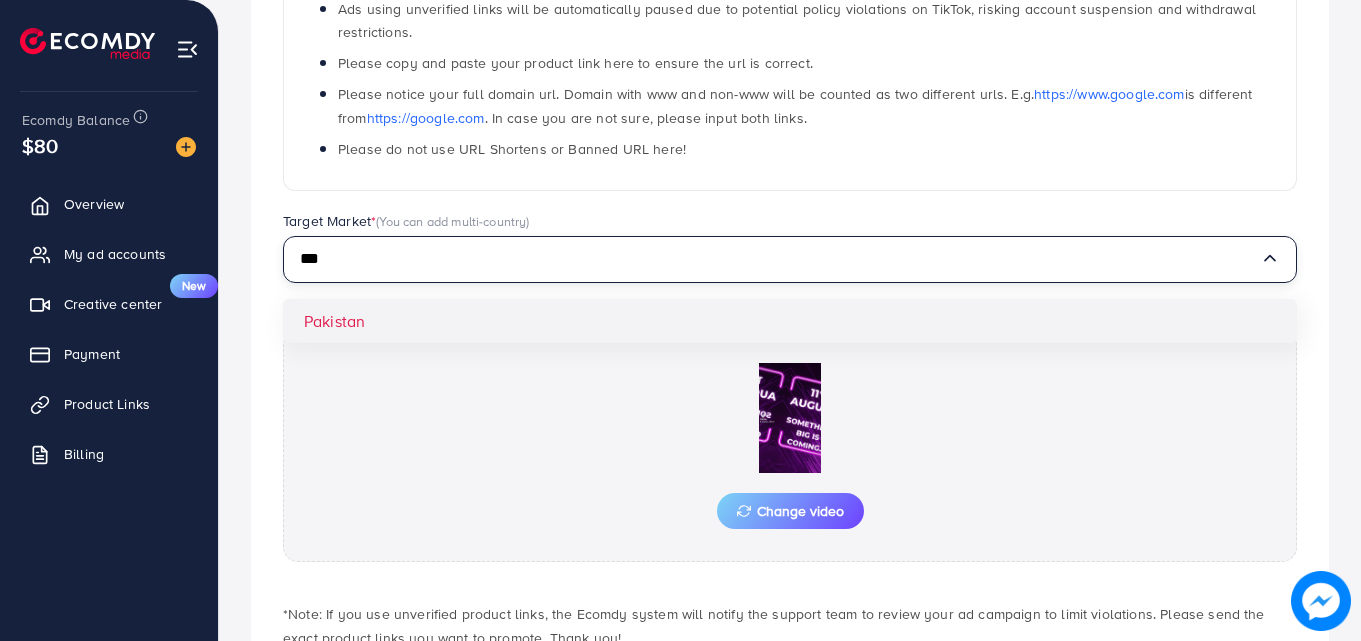 type on "***" 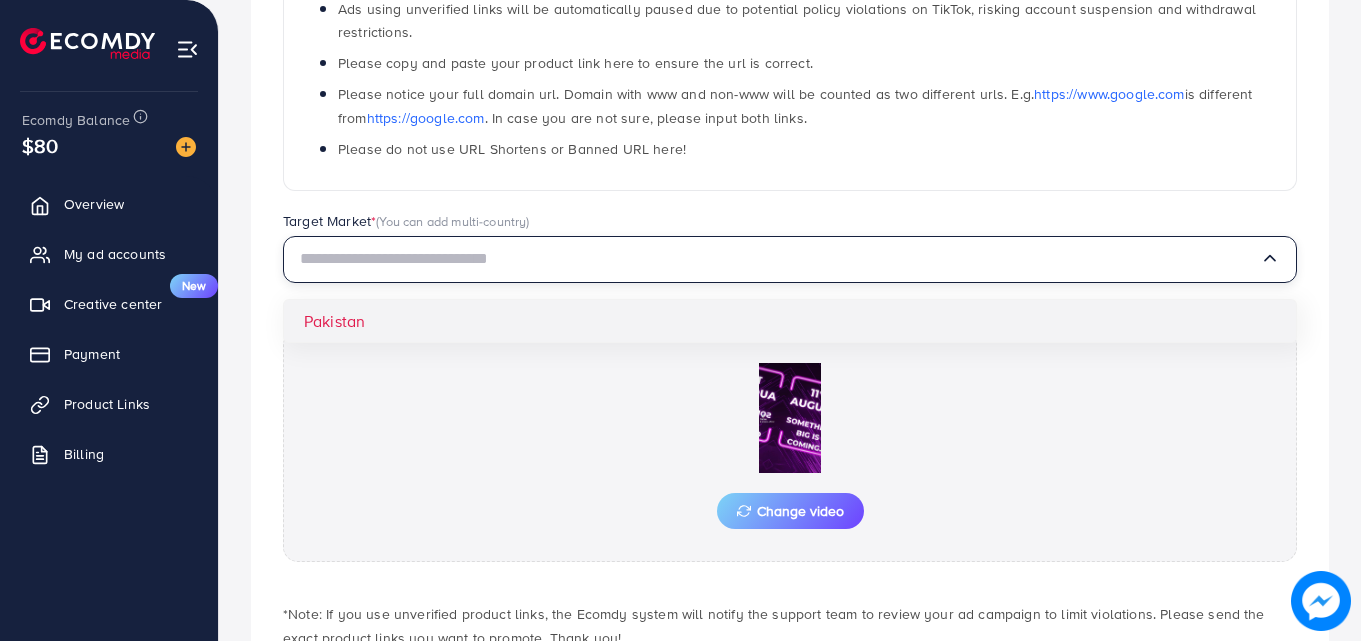 click on "**********" at bounding box center [790, 268] 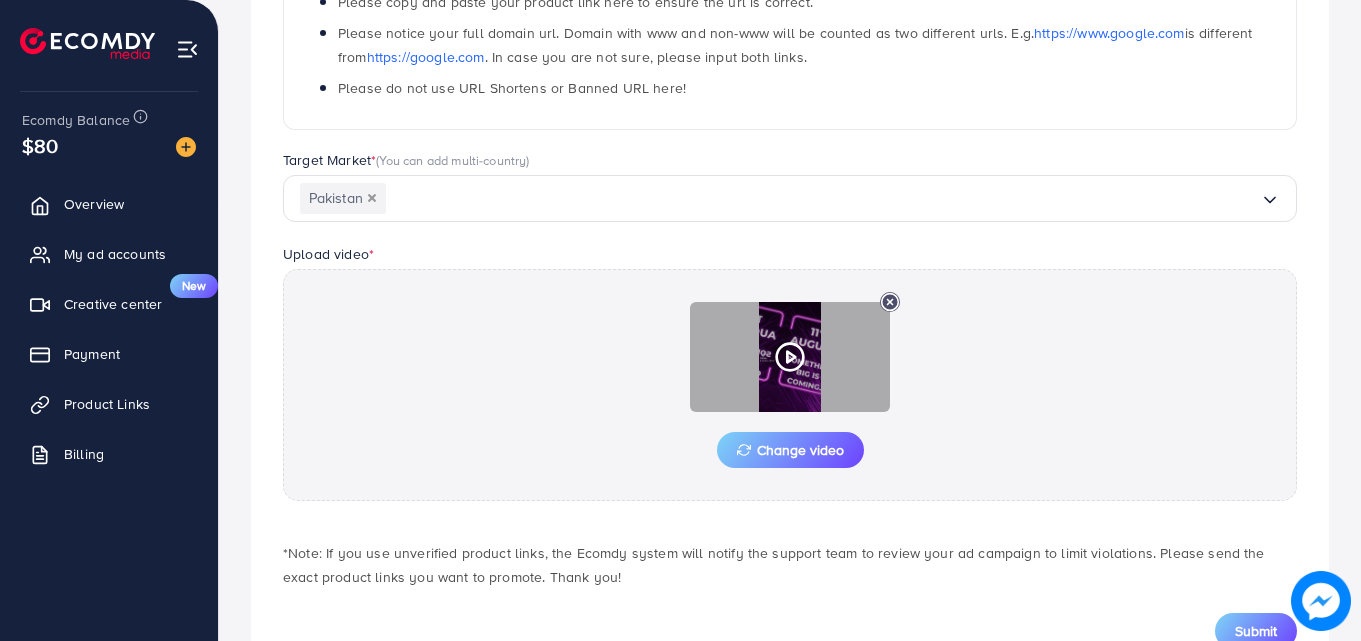 scroll, scrollTop: 520, scrollLeft: 0, axis: vertical 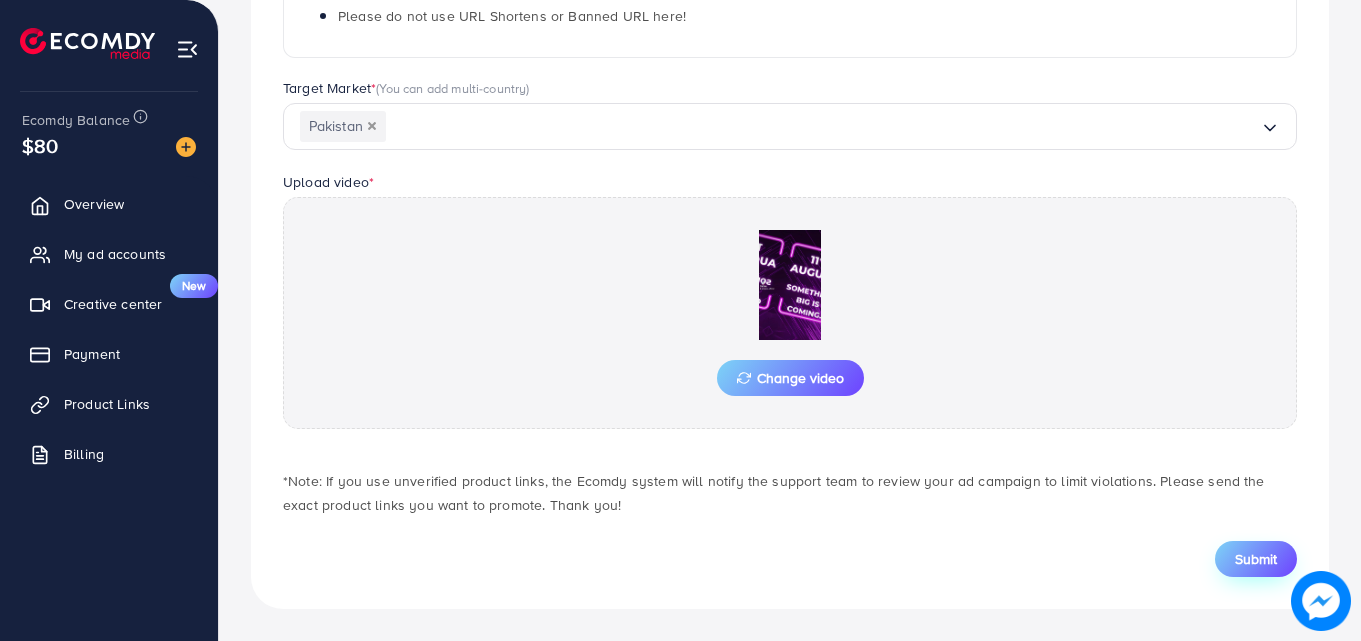 click on "Submit" at bounding box center [1256, 559] 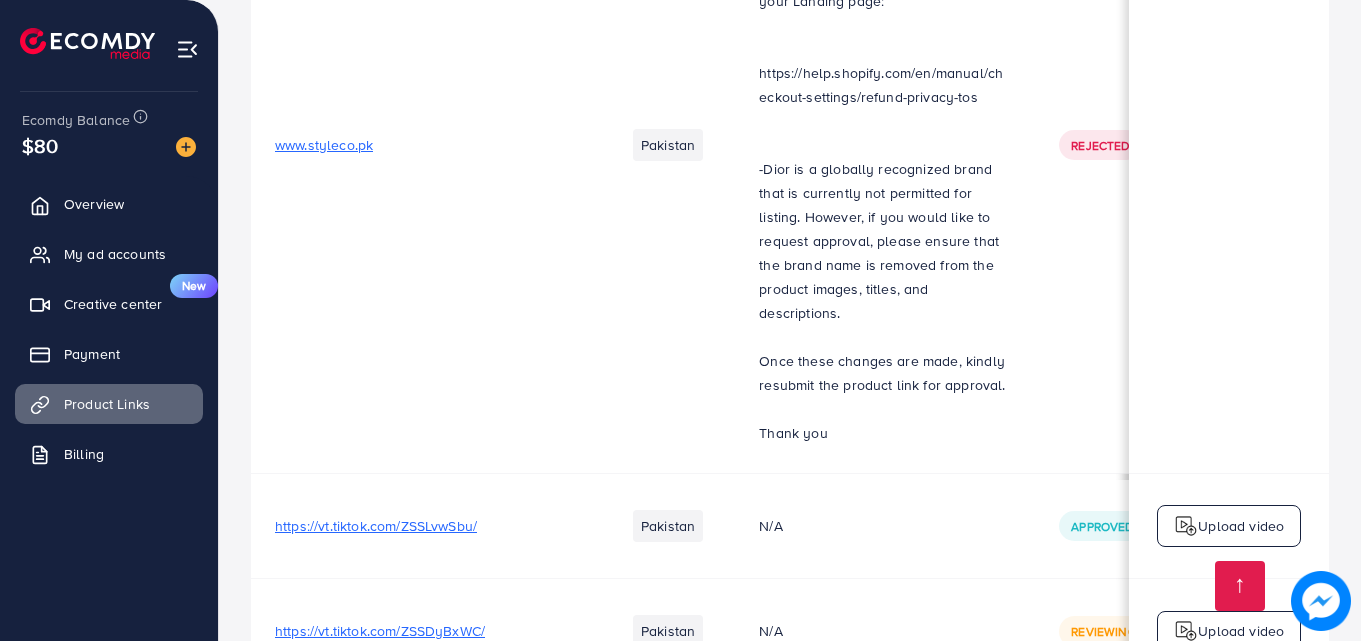 scroll, scrollTop: 5236, scrollLeft: 0, axis: vertical 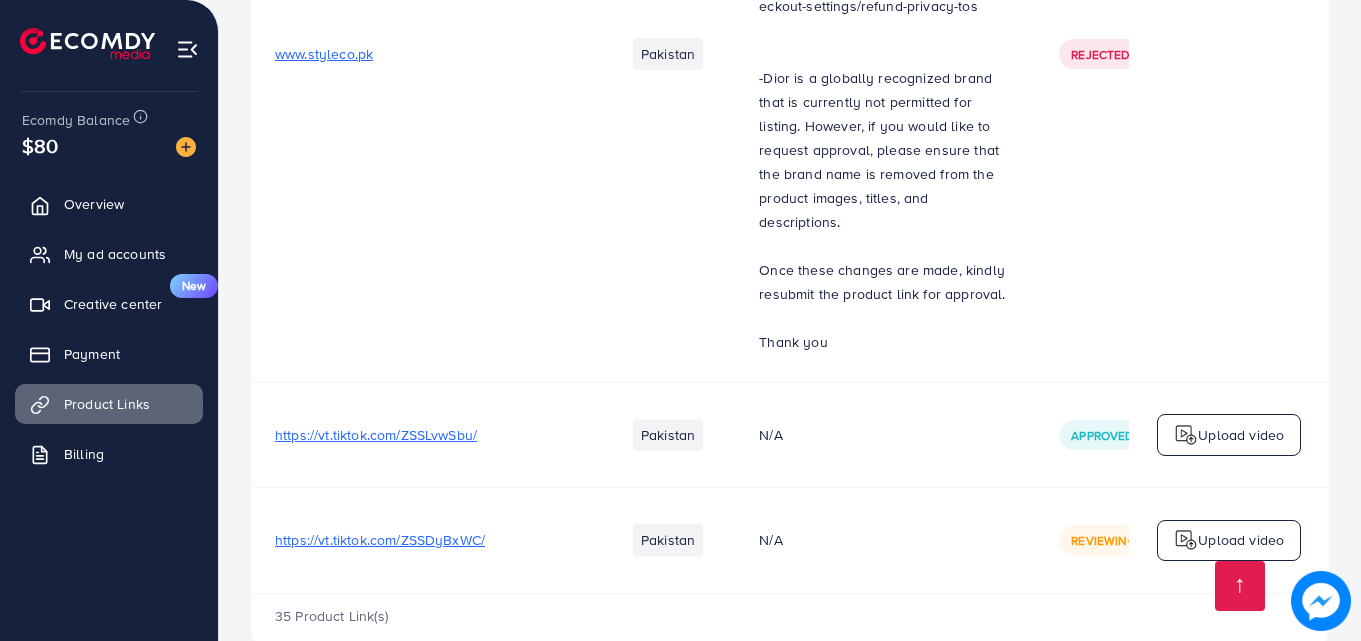 drag, startPoint x: 1080, startPoint y: 485, endPoint x: 1108, endPoint y: 495, distance: 29.732138 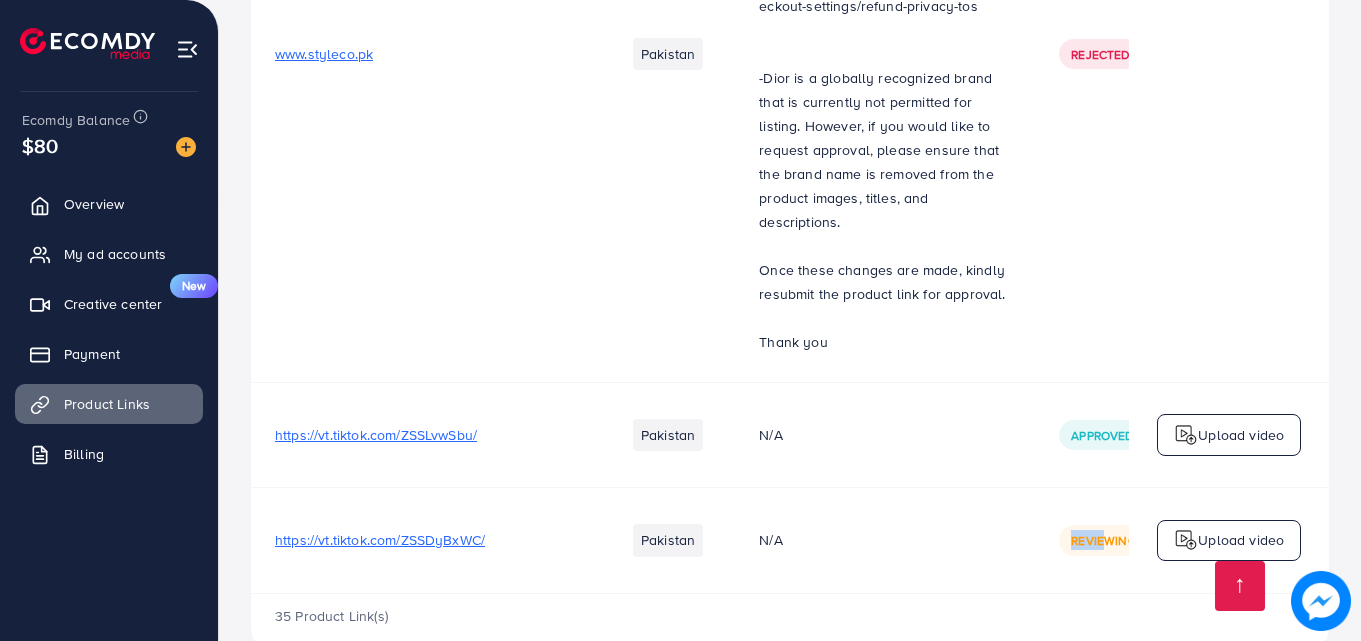drag, startPoint x: 1108, startPoint y: 495, endPoint x: 949, endPoint y: 473, distance: 160.5148 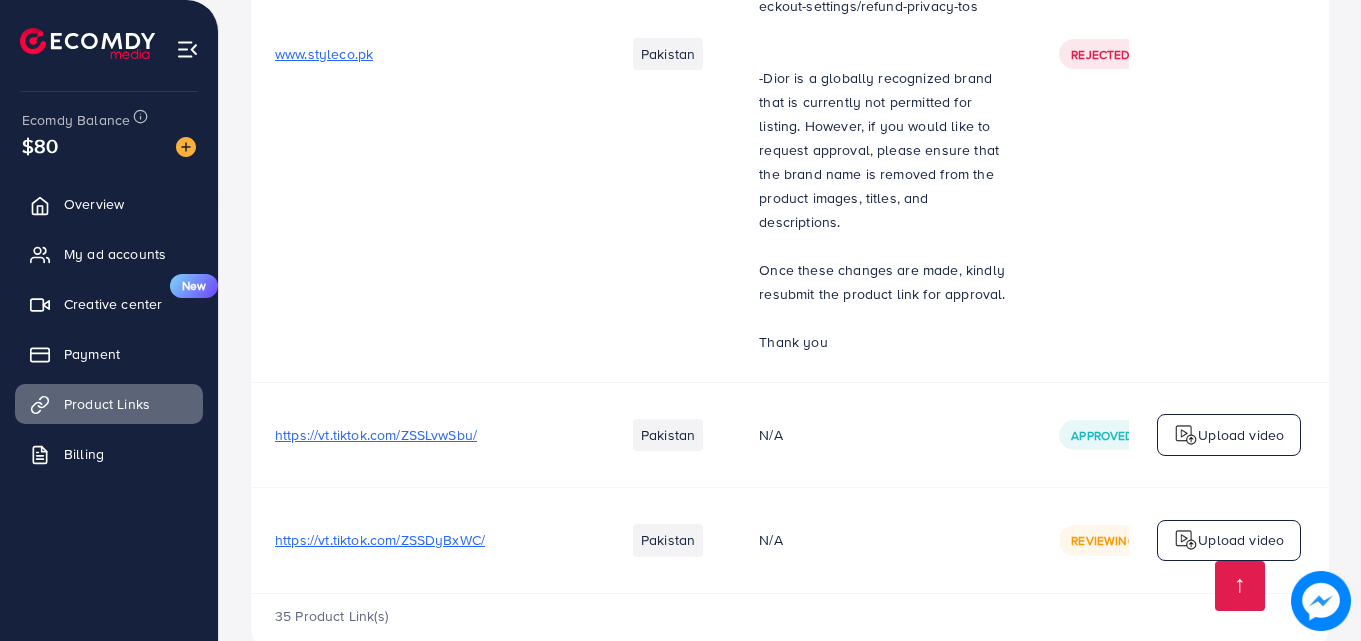 click on "N/A" at bounding box center [885, 540] 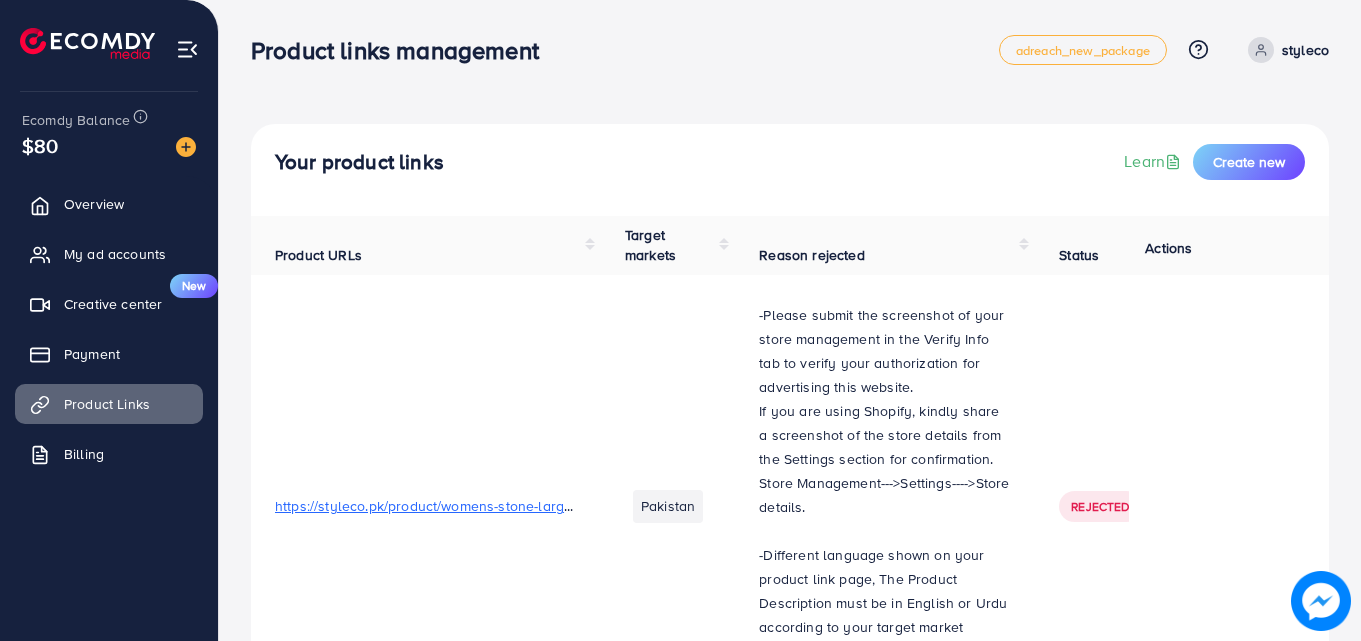 scroll, scrollTop: 0, scrollLeft: 0, axis: both 